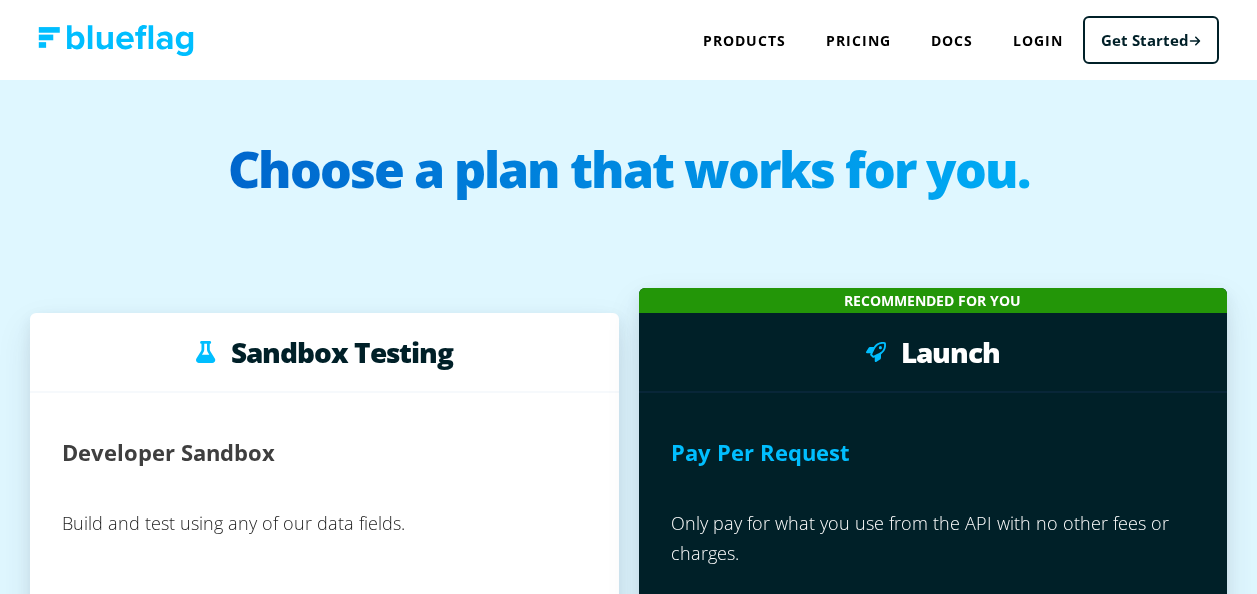 scroll, scrollTop: 0, scrollLeft: 0, axis: both 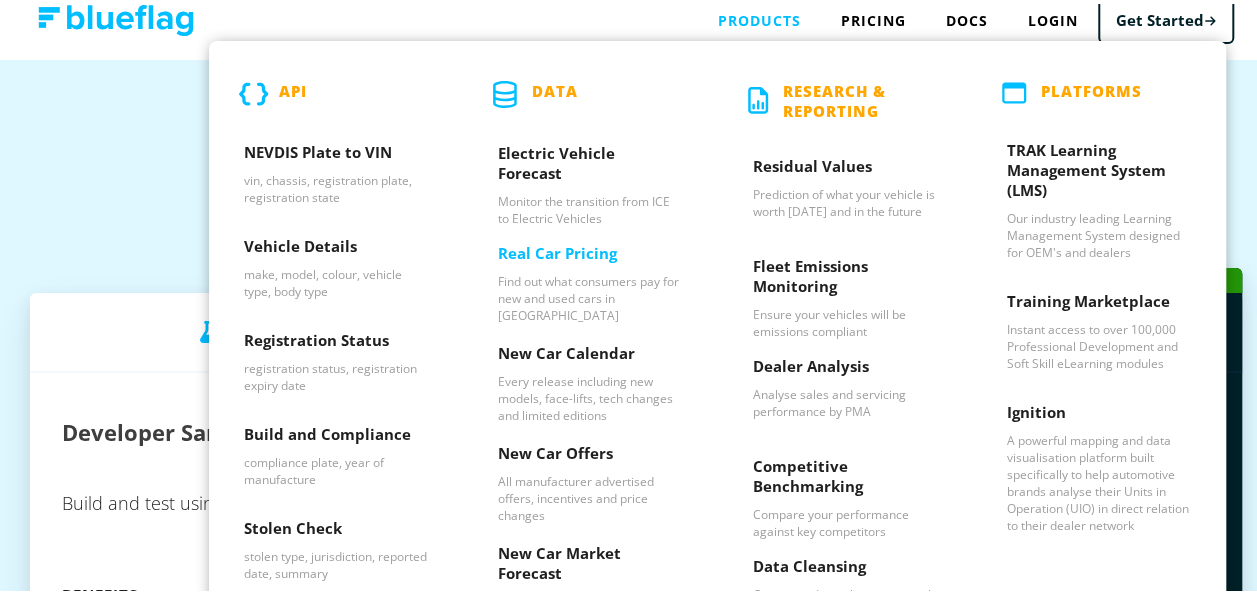 click on "Real Car Pricing" at bounding box center [590, 254] 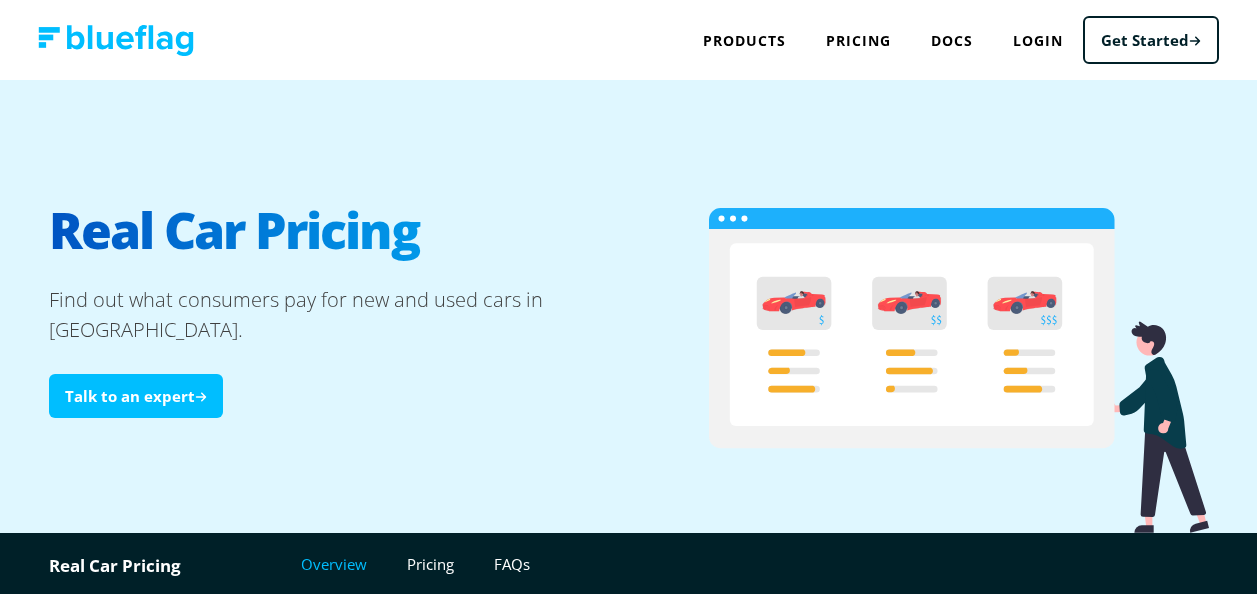 scroll, scrollTop: 0, scrollLeft: 0, axis: both 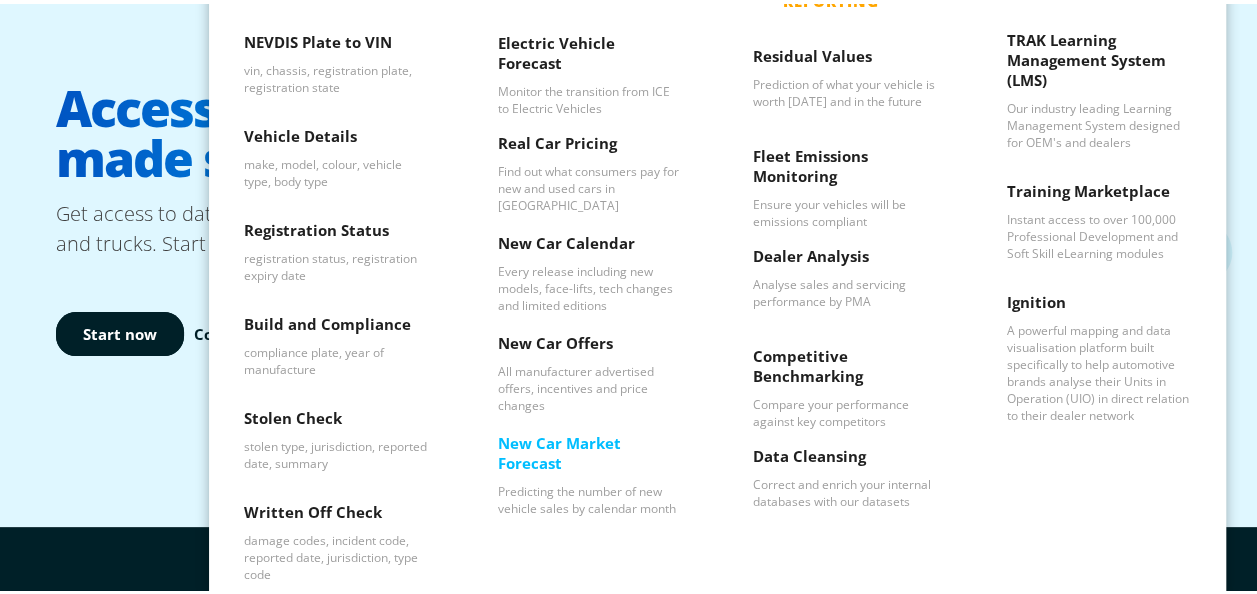 click on "New Car Market Forecast" at bounding box center [590, 454] 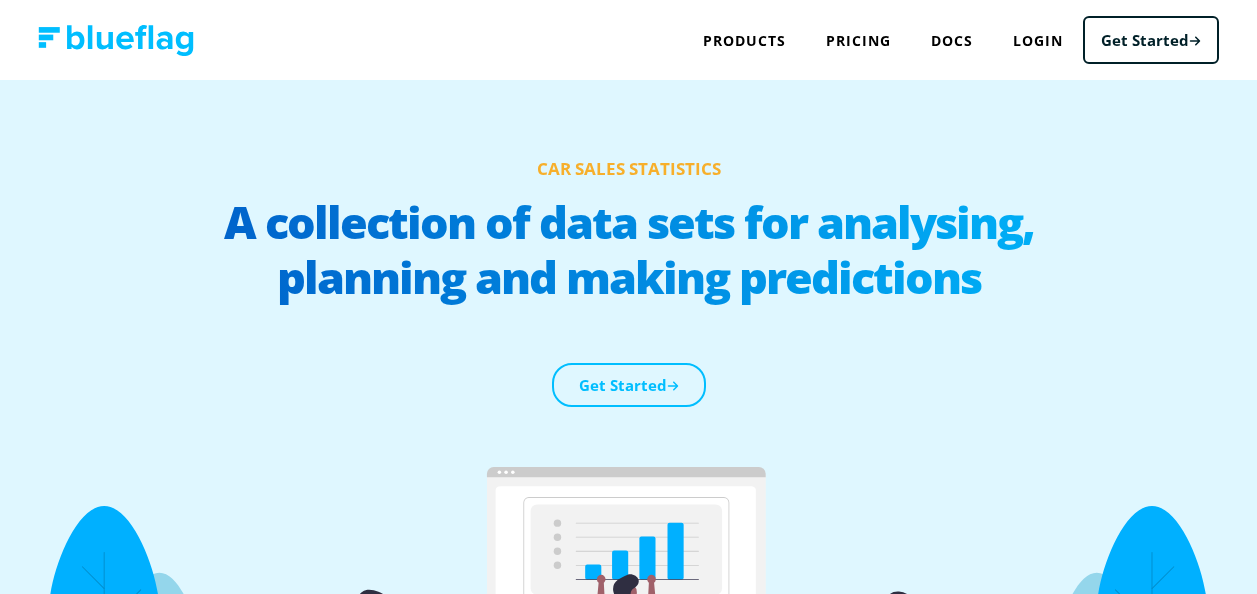 scroll, scrollTop: 0, scrollLeft: 0, axis: both 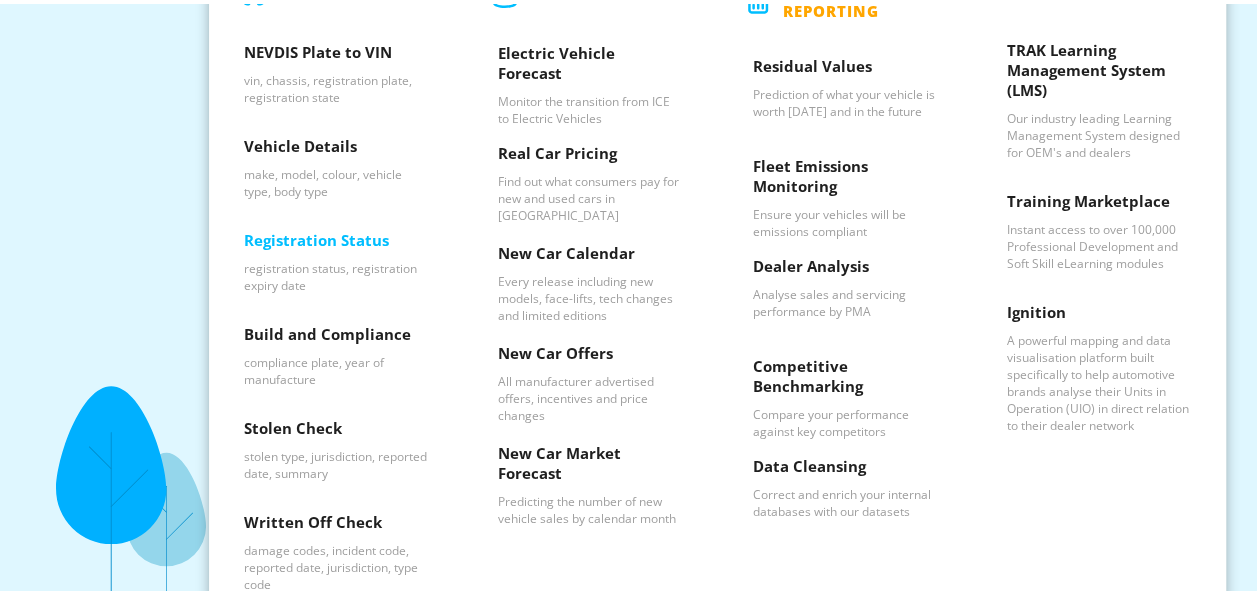 click on "Registration Status" at bounding box center [336, 241] 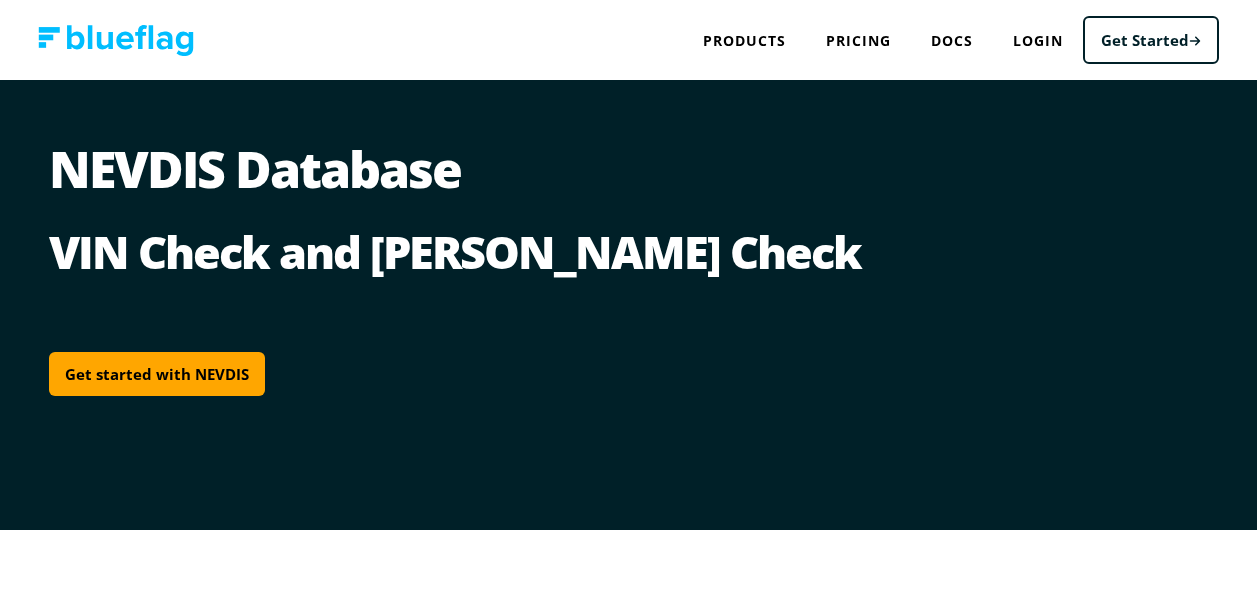 scroll, scrollTop: 0, scrollLeft: 0, axis: both 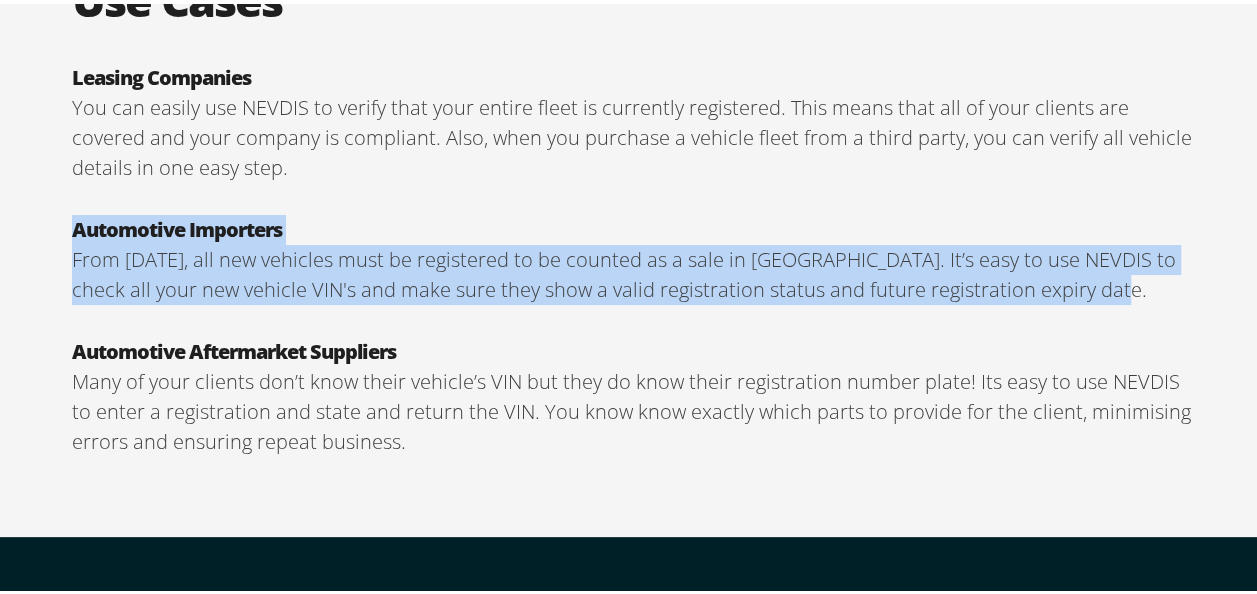 drag, startPoint x: 1086, startPoint y: 274, endPoint x: 22, endPoint y: 218, distance: 1065.4727 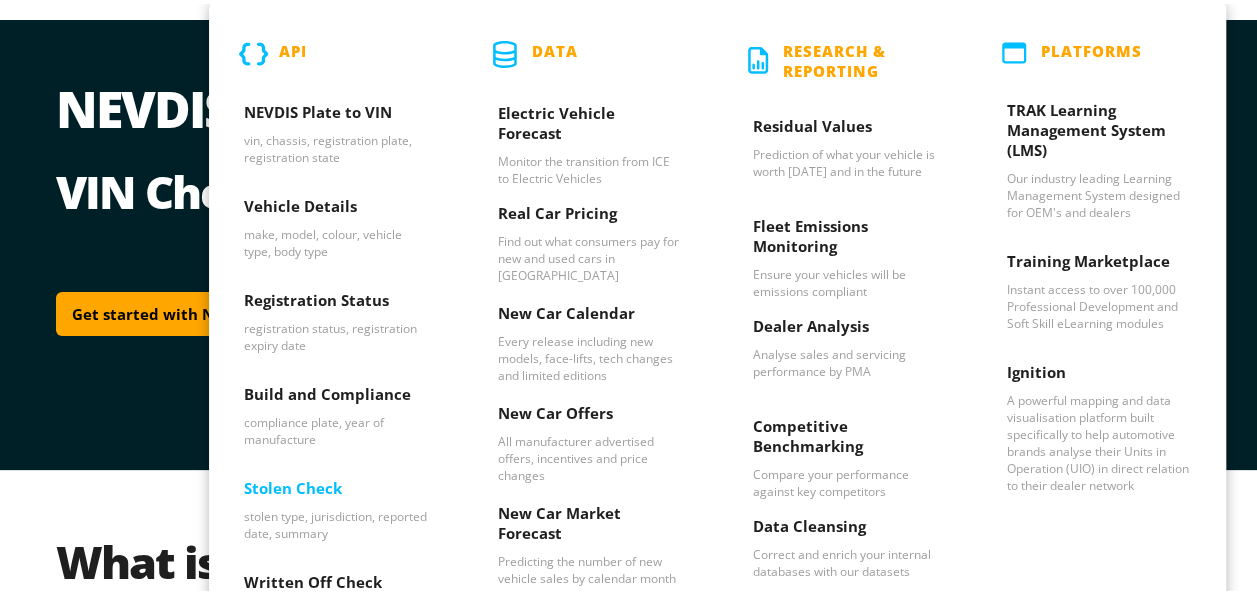 scroll, scrollTop: 59, scrollLeft: 0, axis: vertical 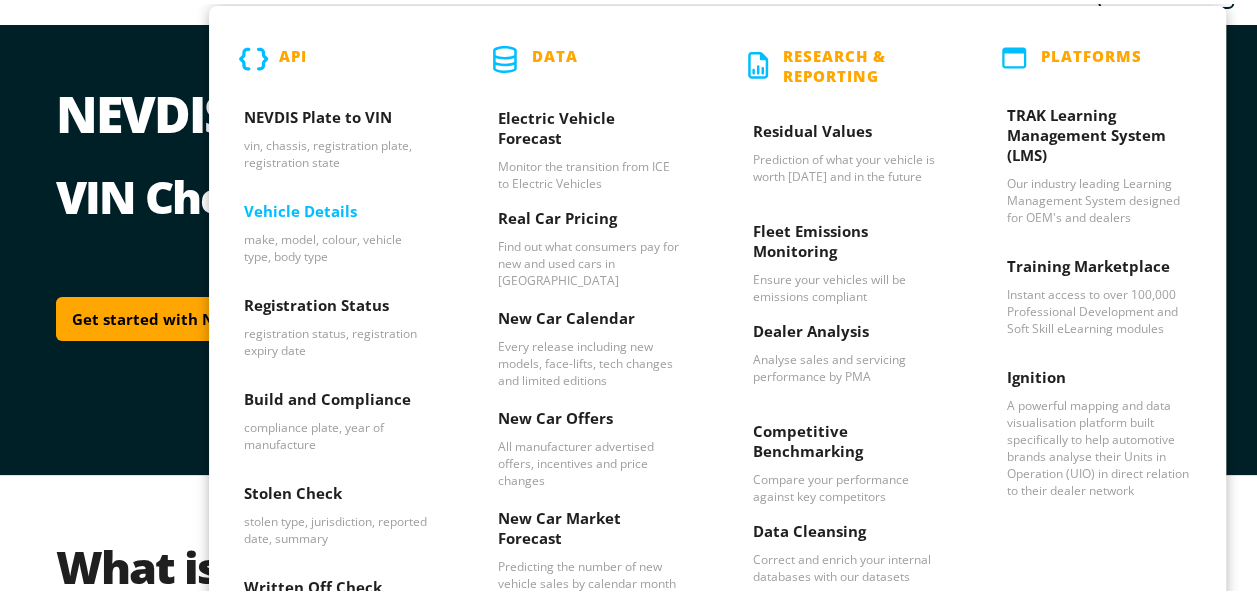 click on "Vehicle Details" at bounding box center [336, 212] 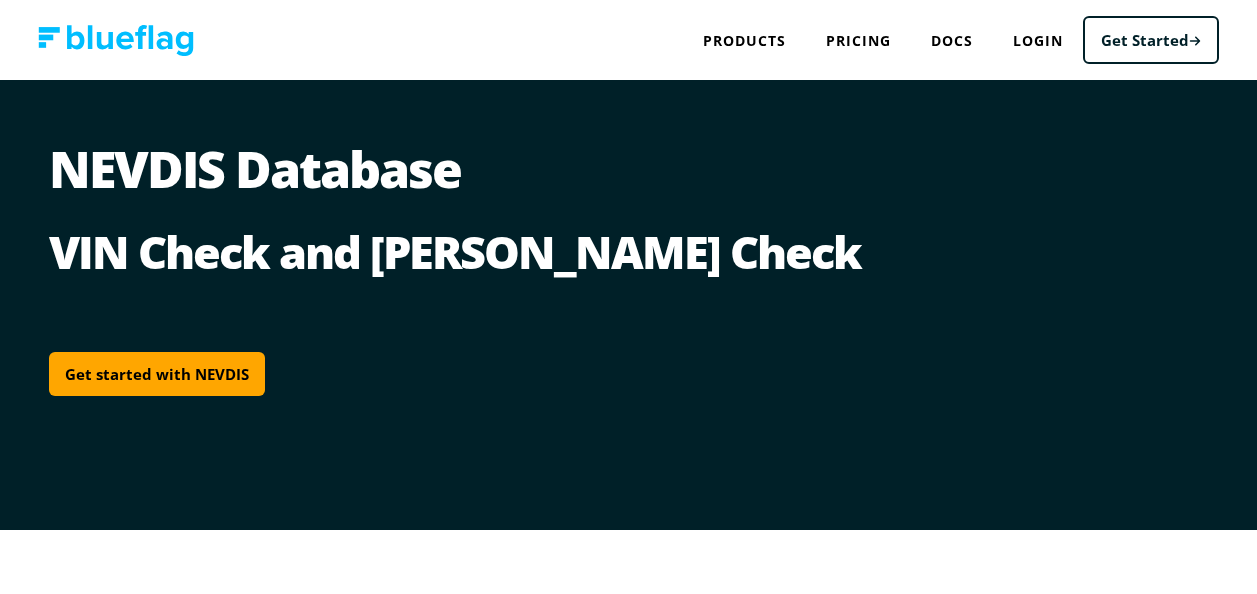 scroll, scrollTop: 59, scrollLeft: 0, axis: vertical 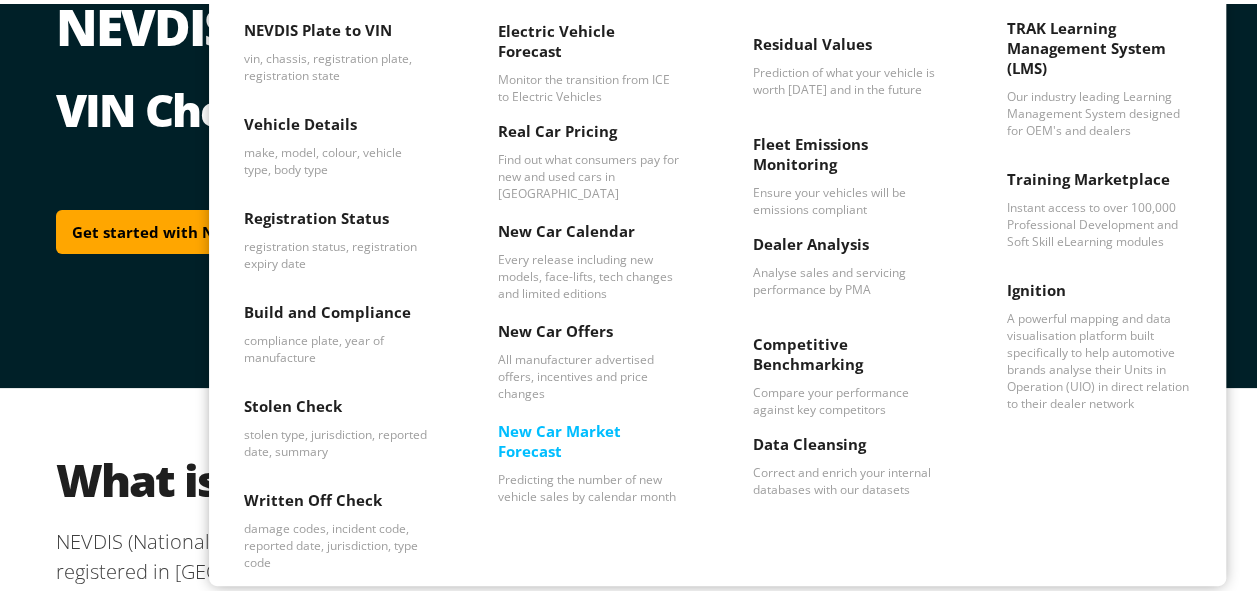 click on "New Car Market Forecast" at bounding box center (590, 442) 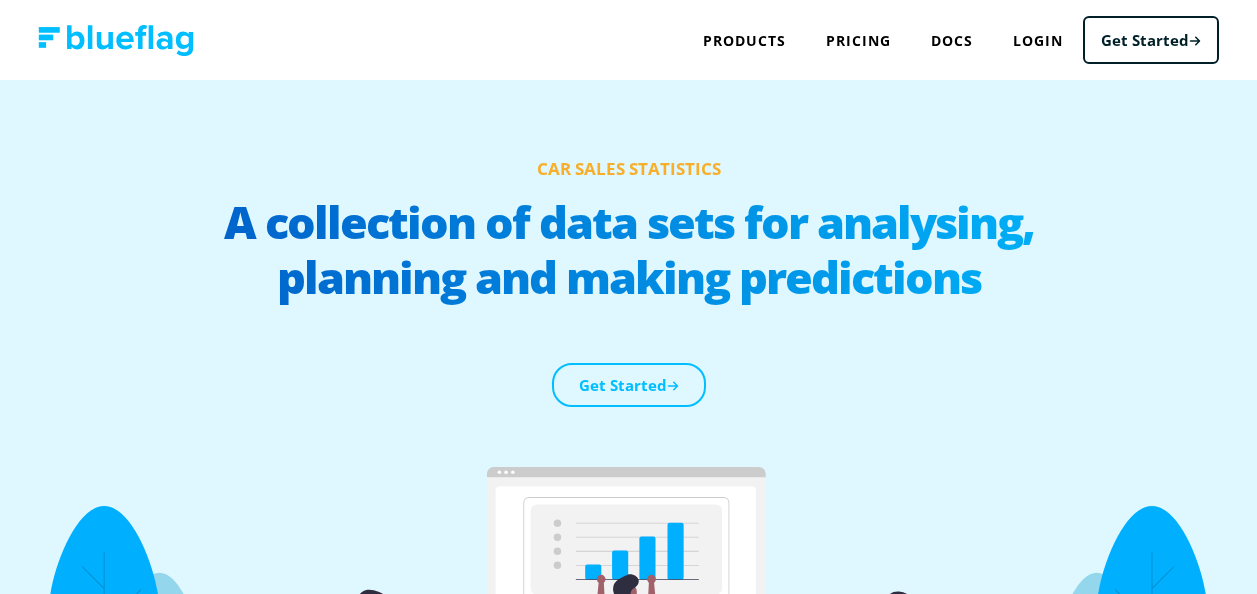 scroll, scrollTop: 124, scrollLeft: 0, axis: vertical 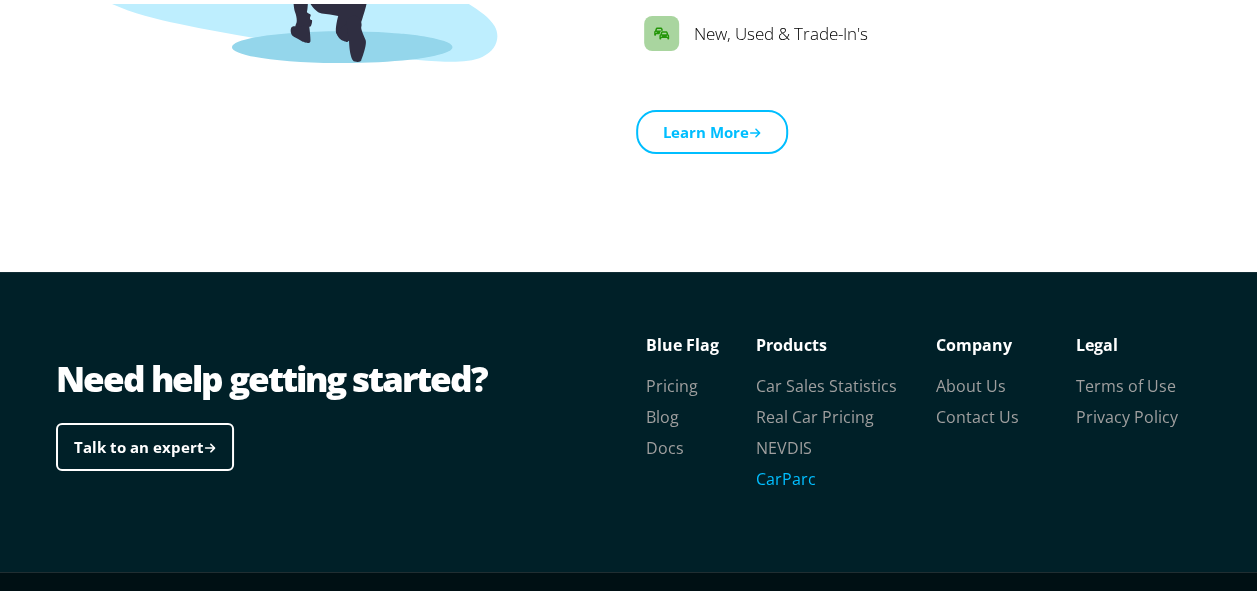 click on "CarParc" at bounding box center [786, 475] 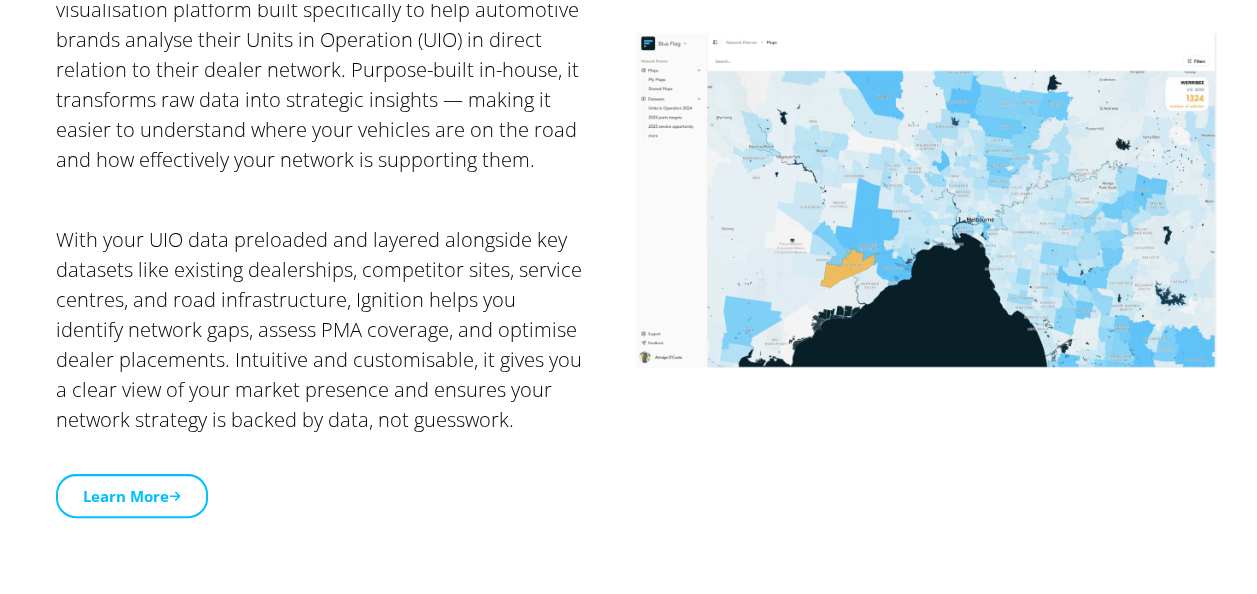 scroll, scrollTop: 2115, scrollLeft: 0, axis: vertical 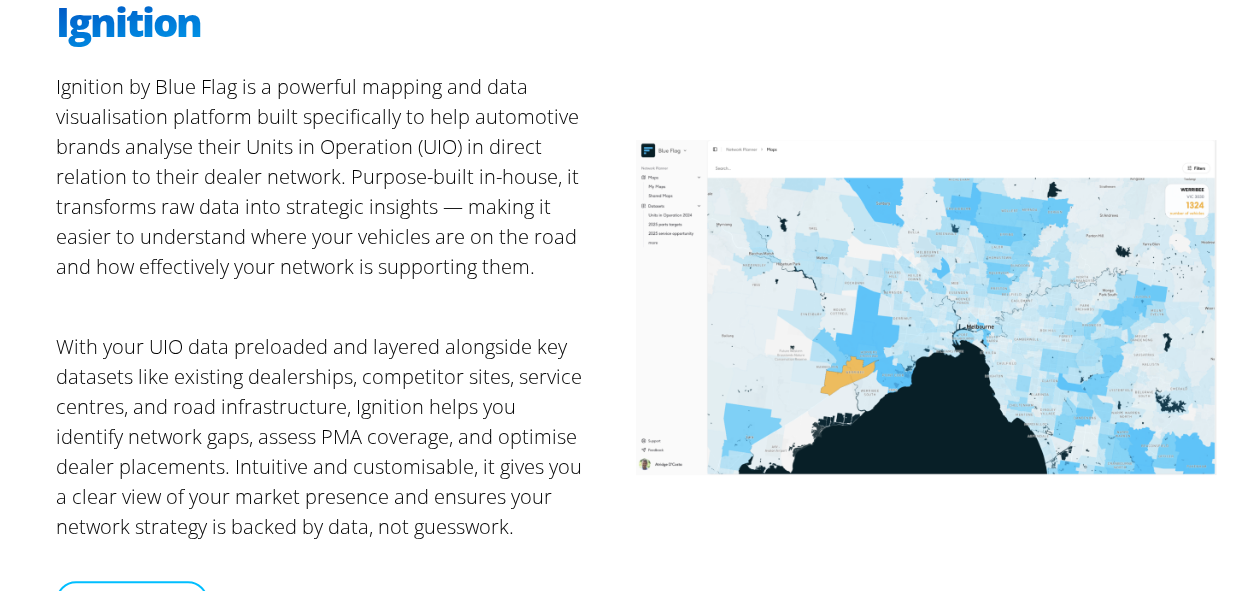drag, startPoint x: 904, startPoint y: 517, endPoint x: 974, endPoint y: 484, distance: 77.388626 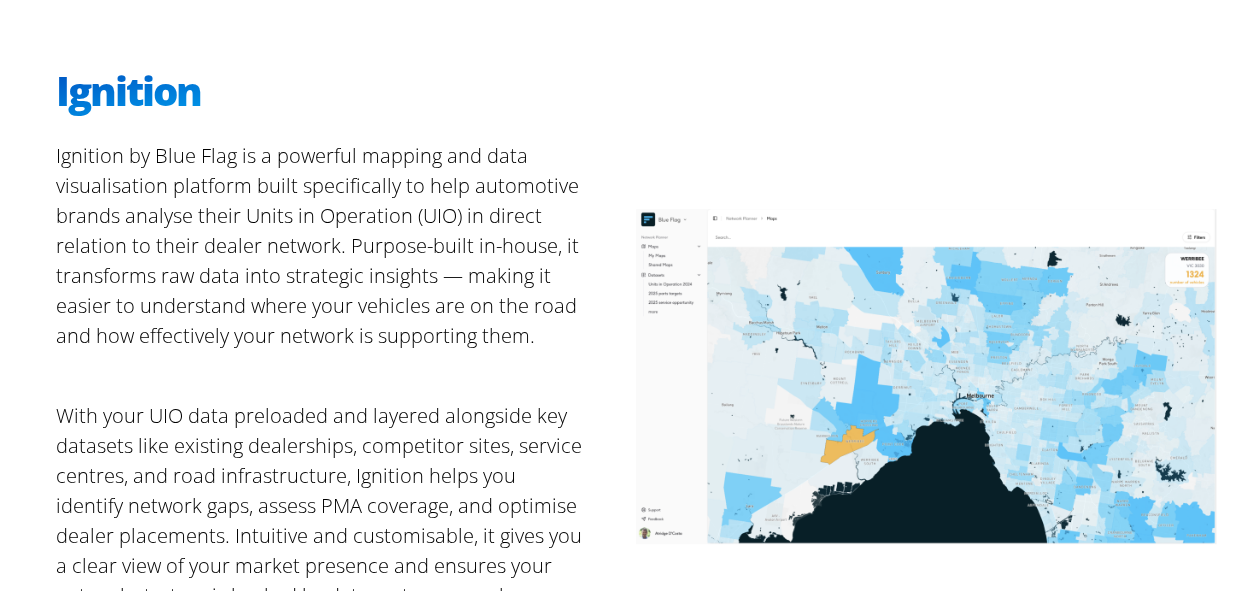 scroll, scrollTop: 1907, scrollLeft: 0, axis: vertical 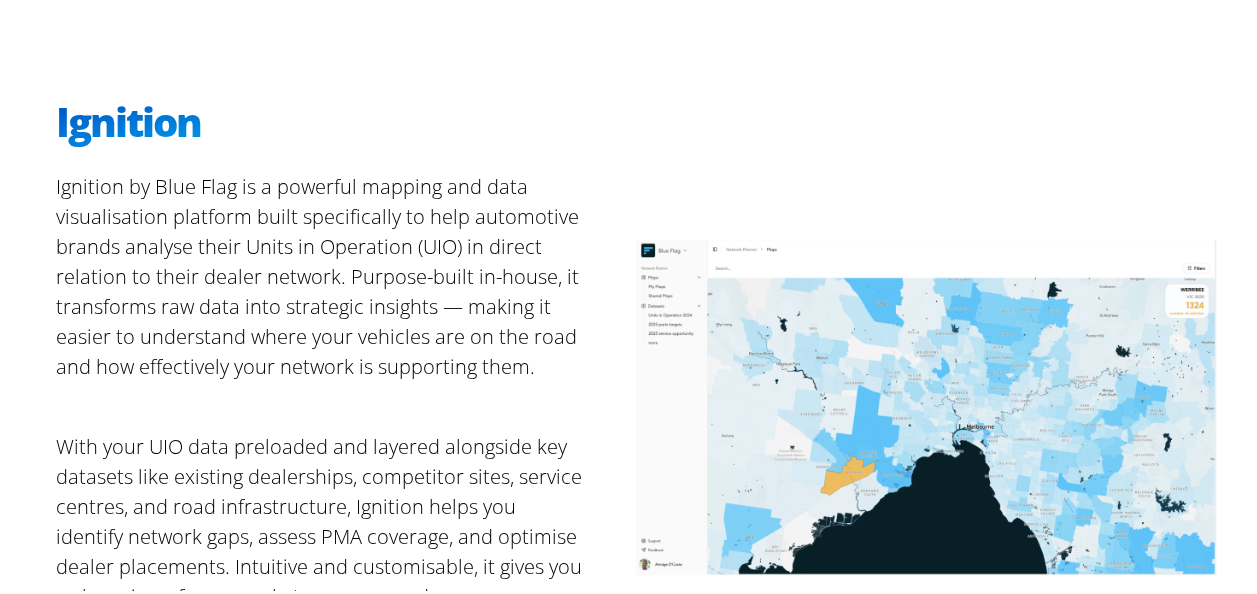 drag, startPoint x: 974, startPoint y: 484, endPoint x: 494, endPoint y: 80, distance: 627.38824 